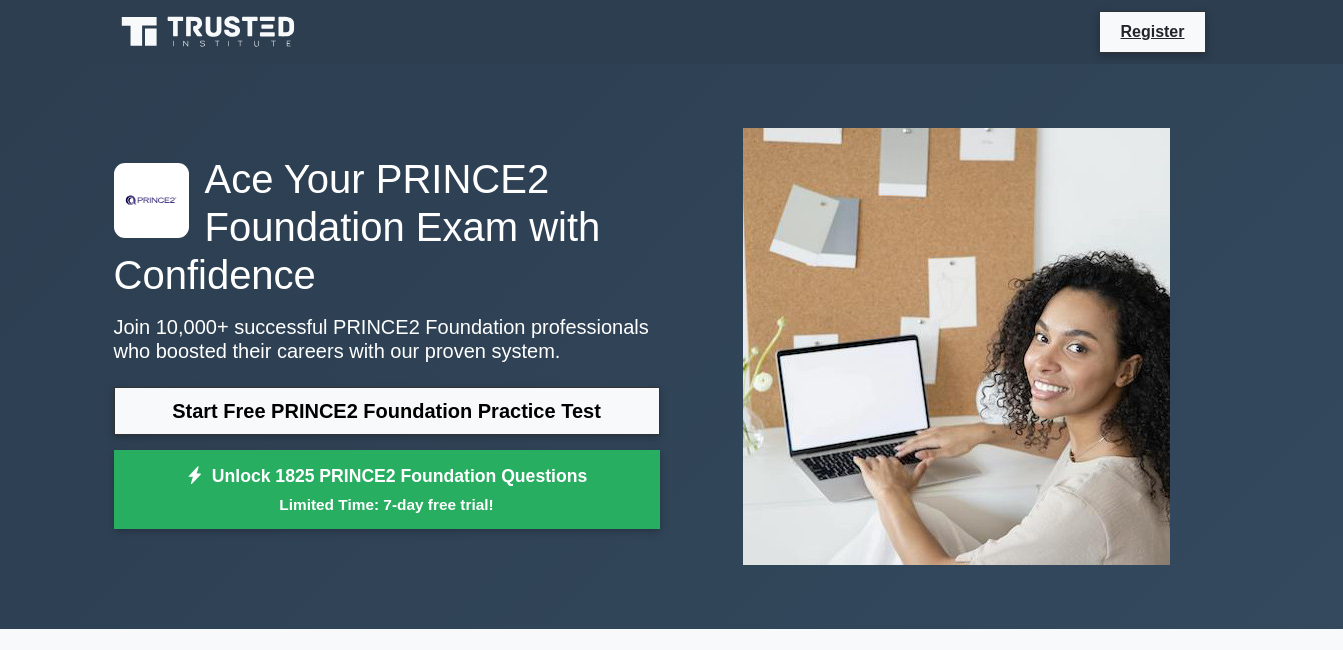 scroll, scrollTop: 1424, scrollLeft: 0, axis: vertical 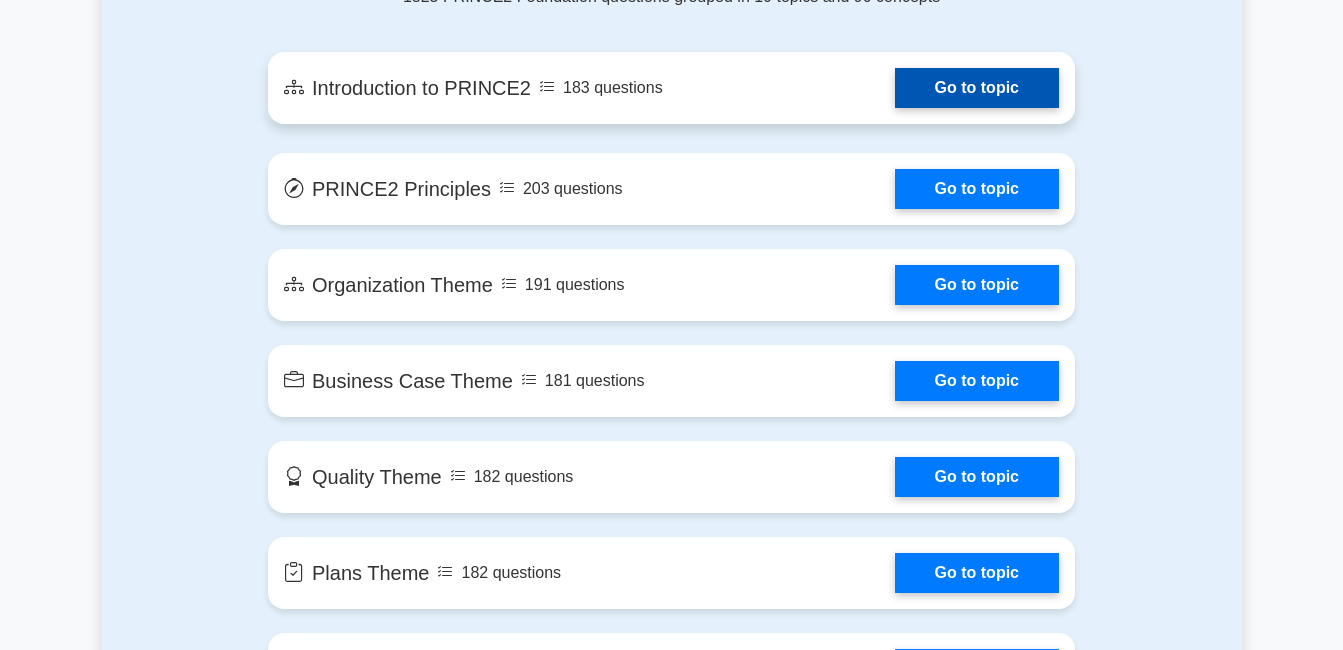 click on "Go to topic" at bounding box center [977, 88] 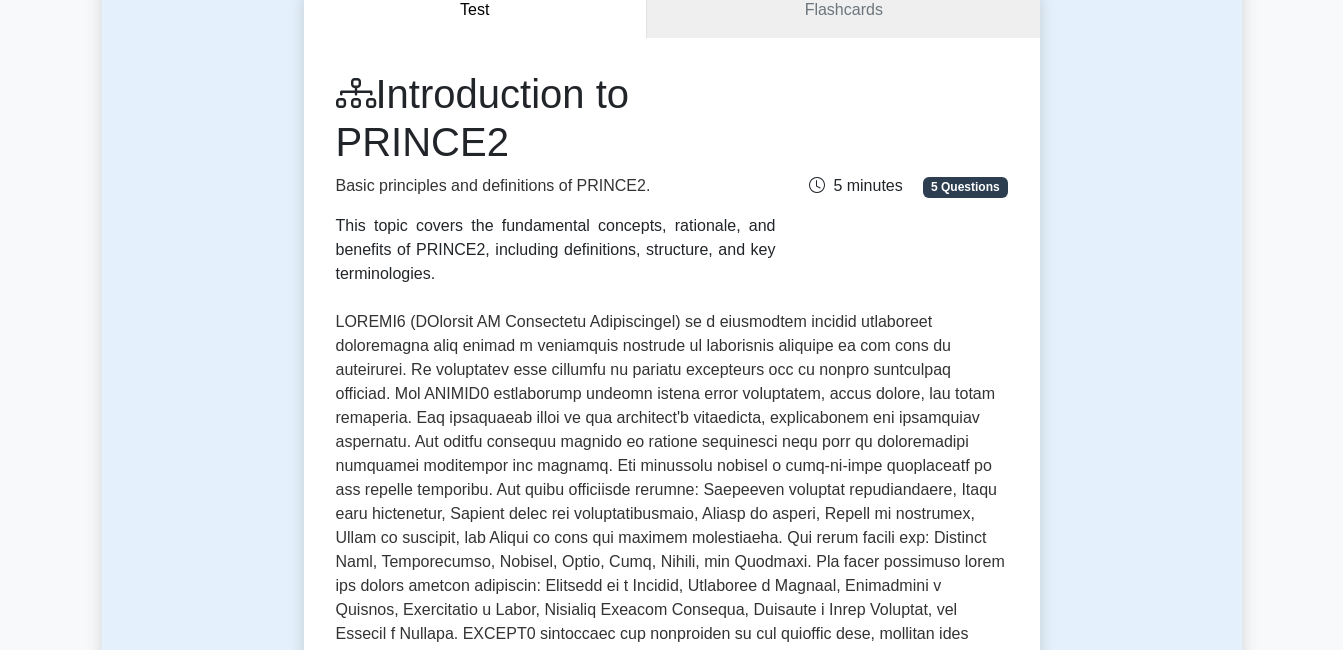 scroll, scrollTop: 0, scrollLeft: 0, axis: both 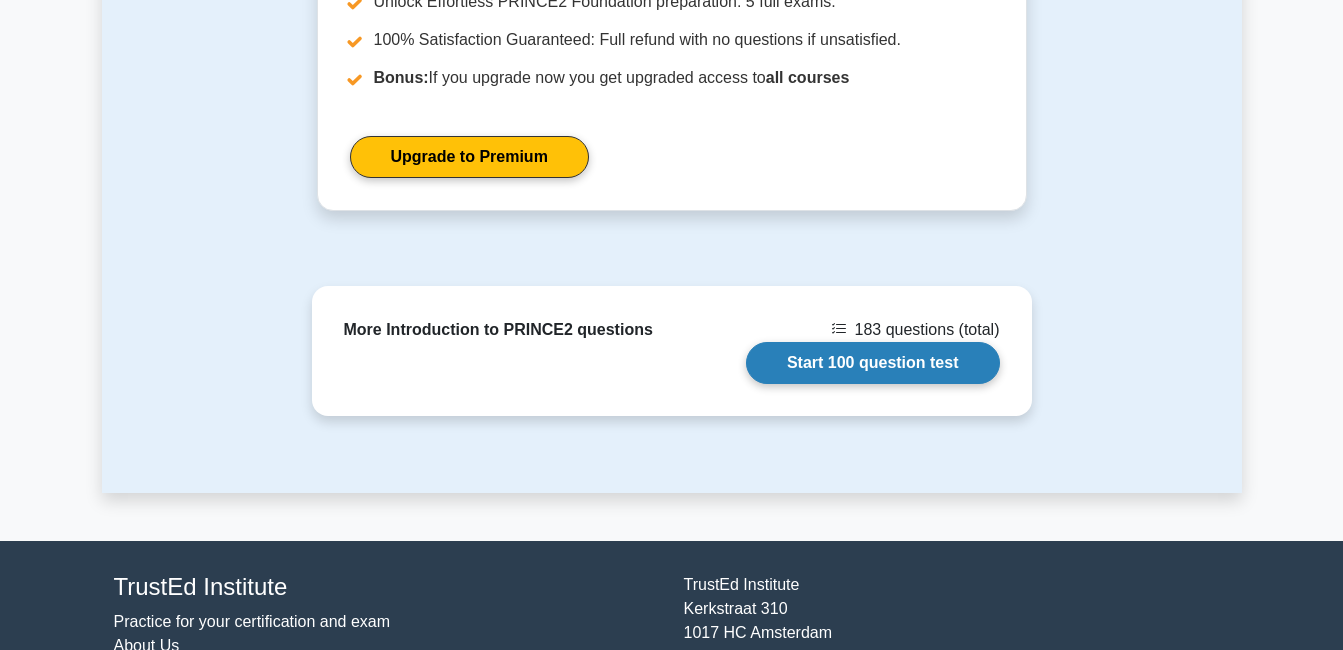click on "Start 100 question test" at bounding box center [873, 363] 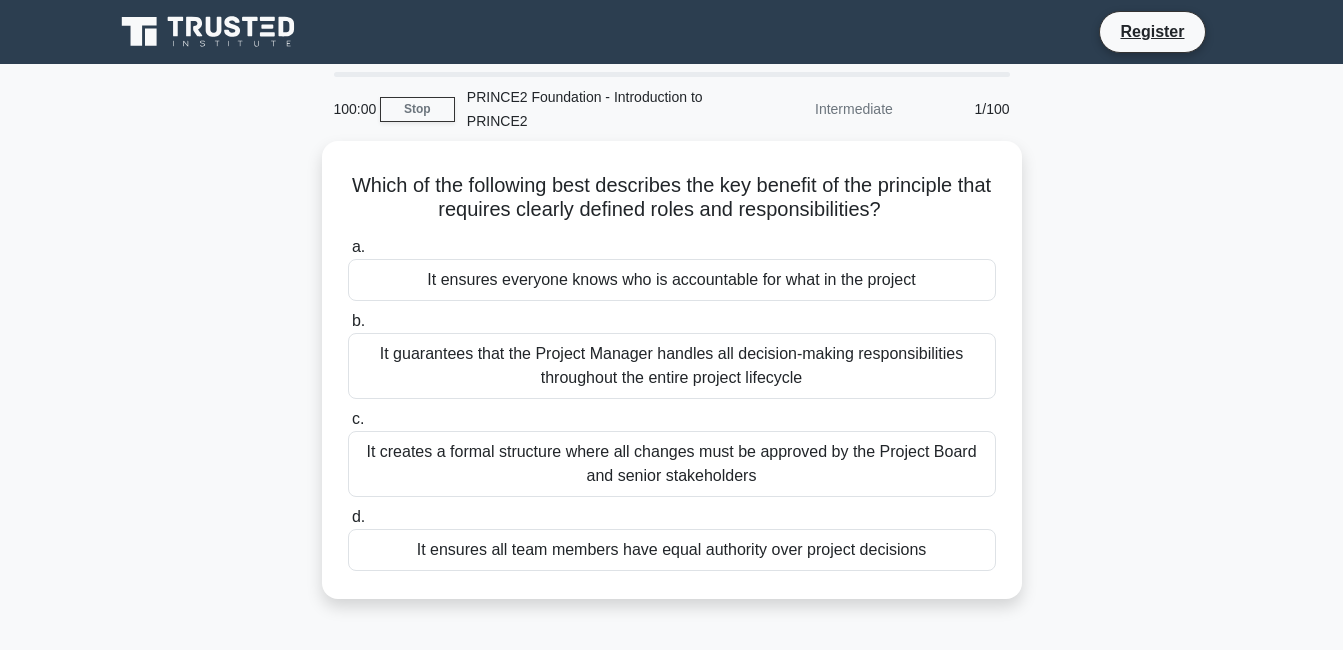 scroll, scrollTop: 0, scrollLeft: 0, axis: both 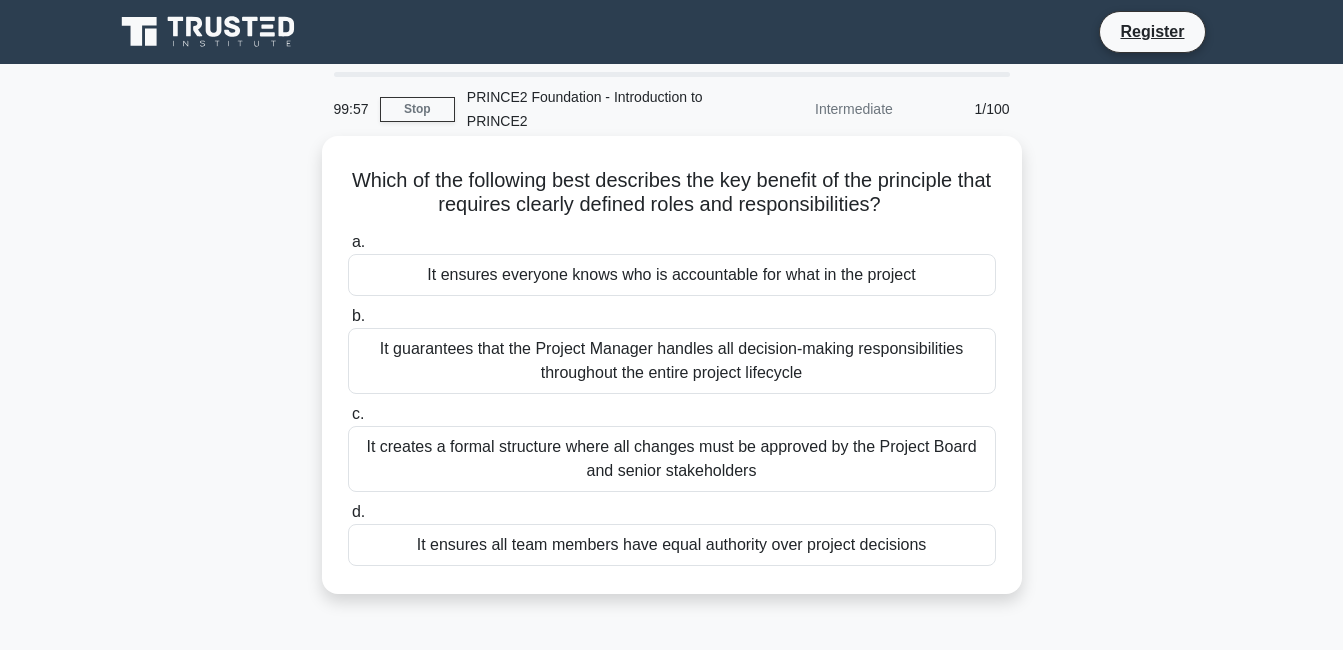 click on "It guarantees that the Project Manager handles all decision-making responsibilities throughout the entire project lifecycle" at bounding box center [672, 361] 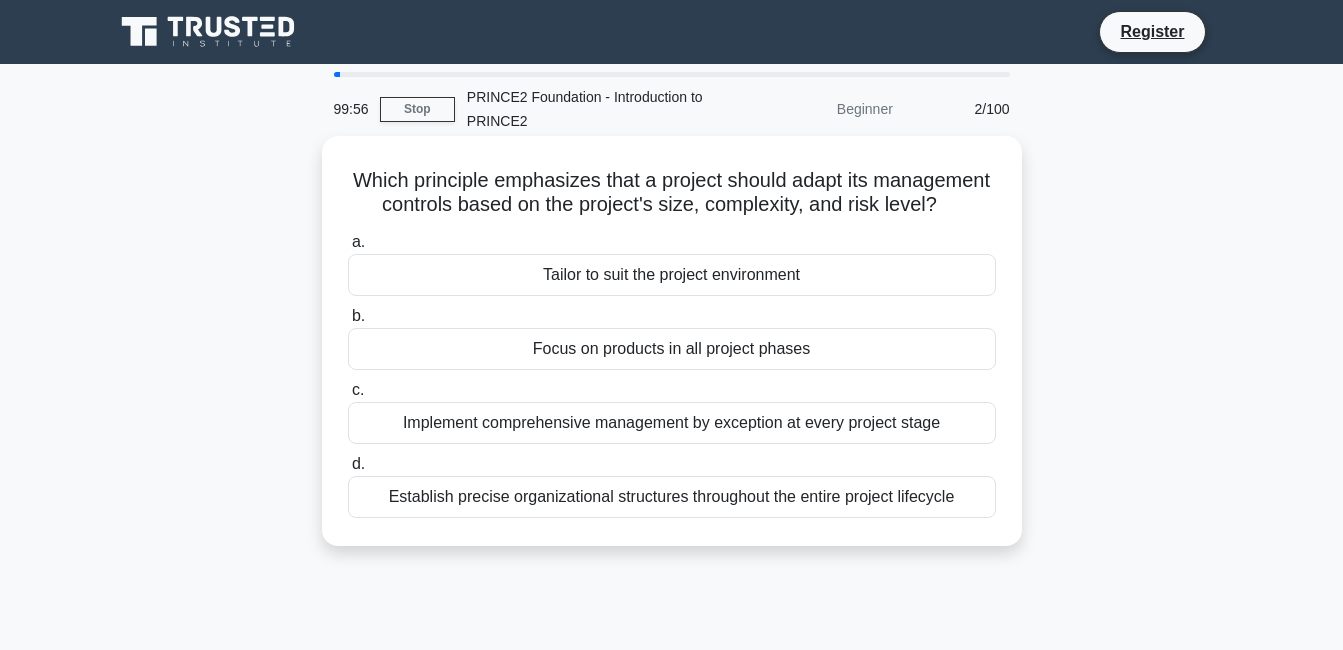 click on "b.
Focus on products in all project phases" at bounding box center [672, 337] 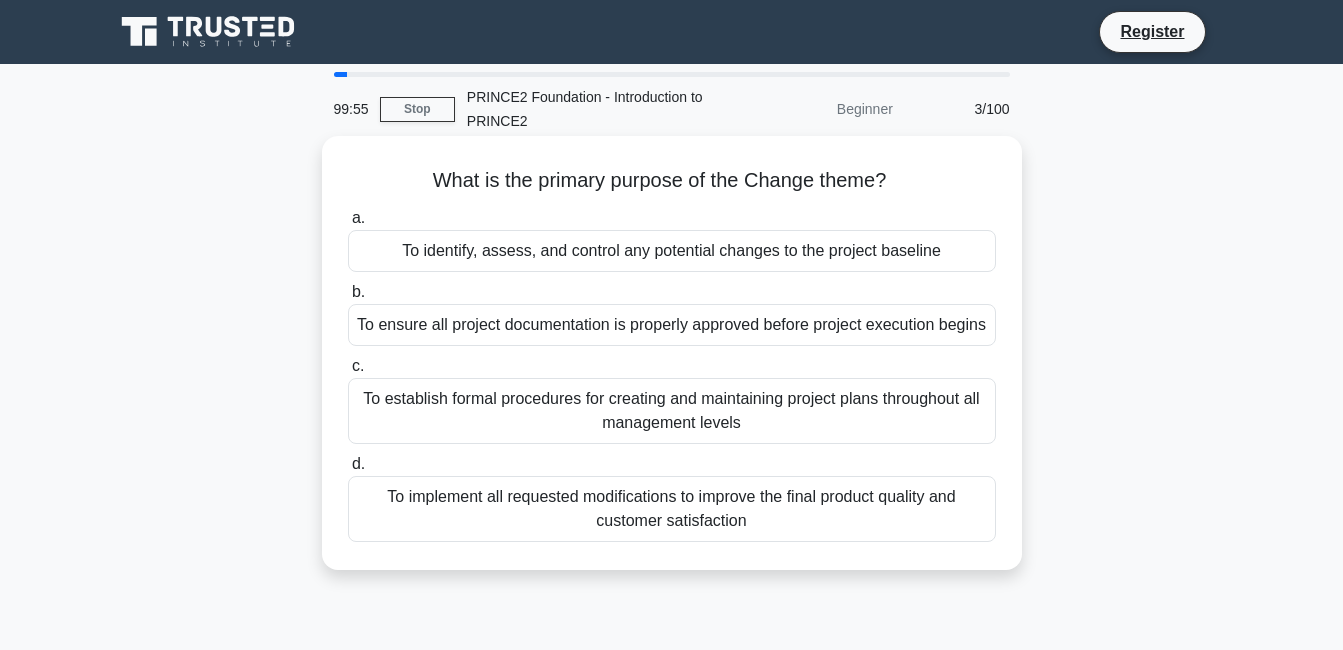 click on "To ensure all project documentation is properly approved before project execution begins" at bounding box center (672, 325) 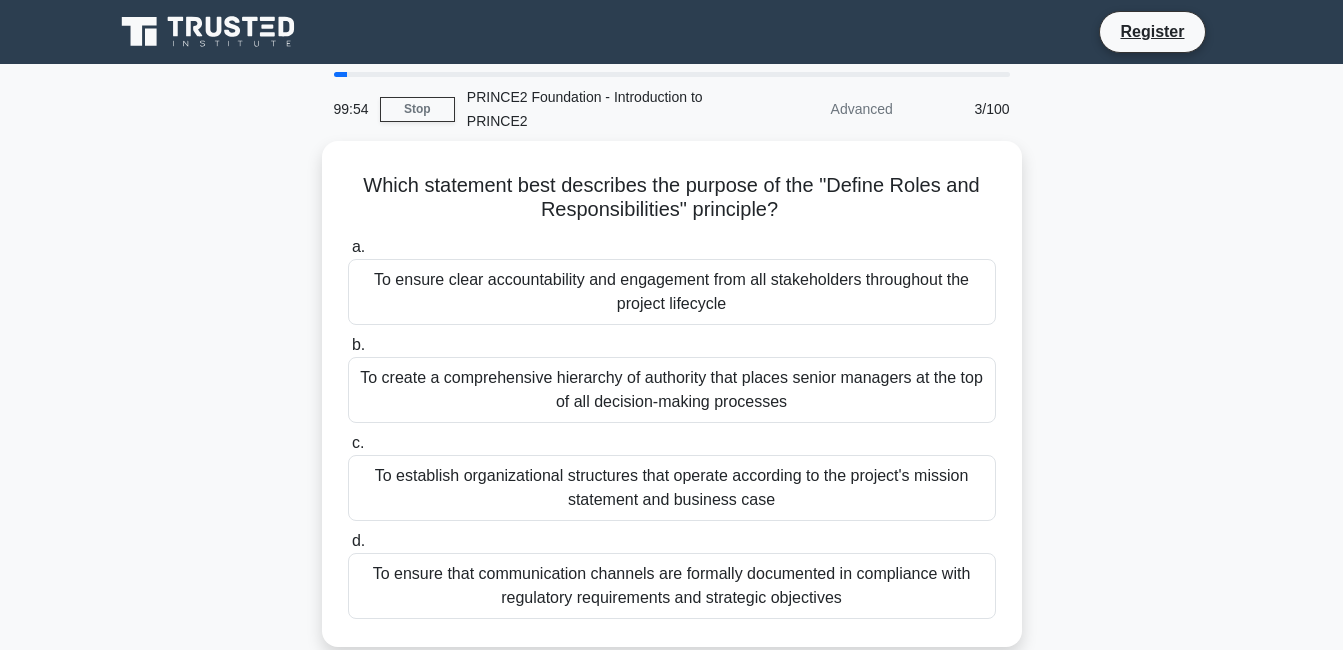 click on "b.
To create a comprehensive hierarchy of authority that places senior managers at the top of all decision-making processes" at bounding box center [672, 378] 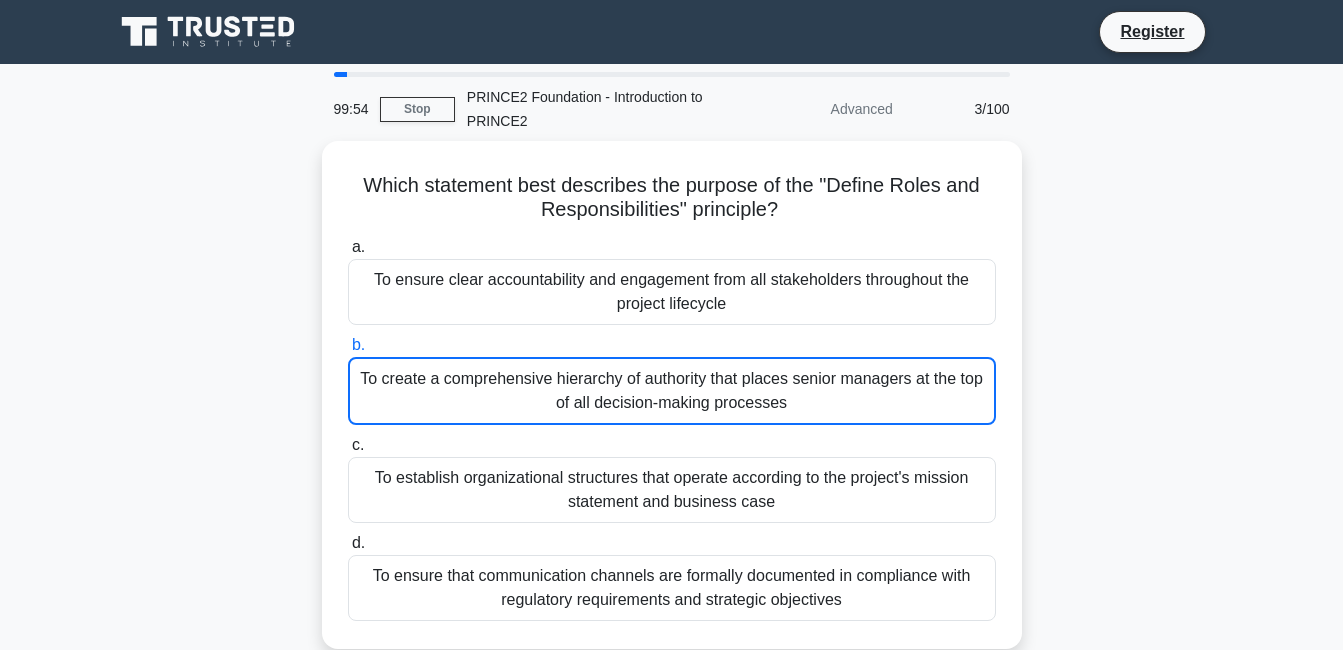 click on "b.
To create a comprehensive hierarchy of authority that places senior managers at the top of all decision-making processes" at bounding box center [672, 379] 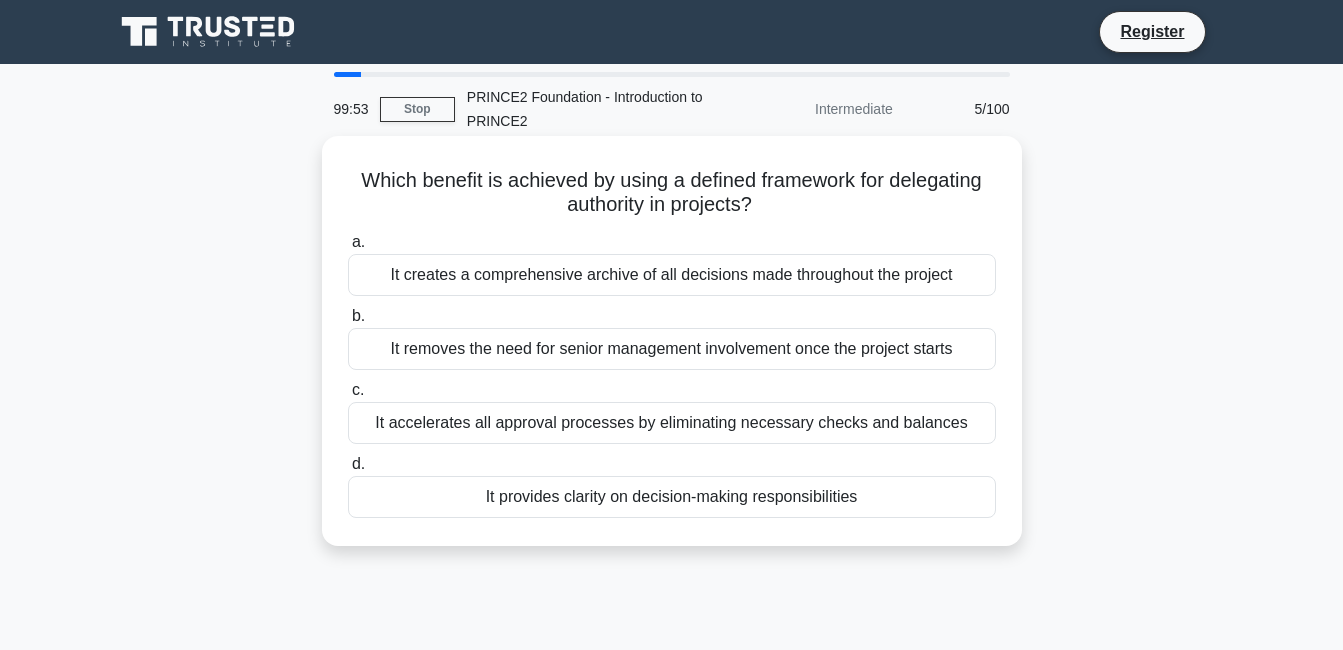 click on "It removes the need for senior management involvement once the project starts" at bounding box center [672, 349] 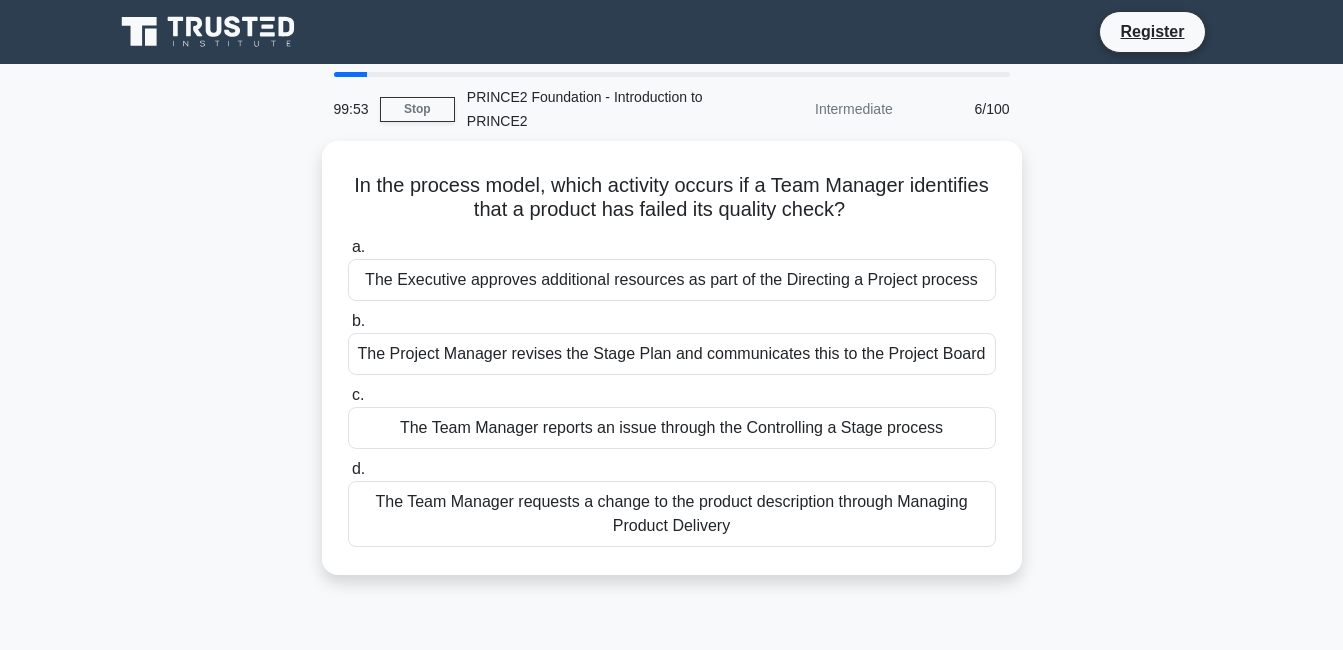click on "The Project Manager revises the Stage Plan and communicates this to the Project Board" at bounding box center (672, 354) 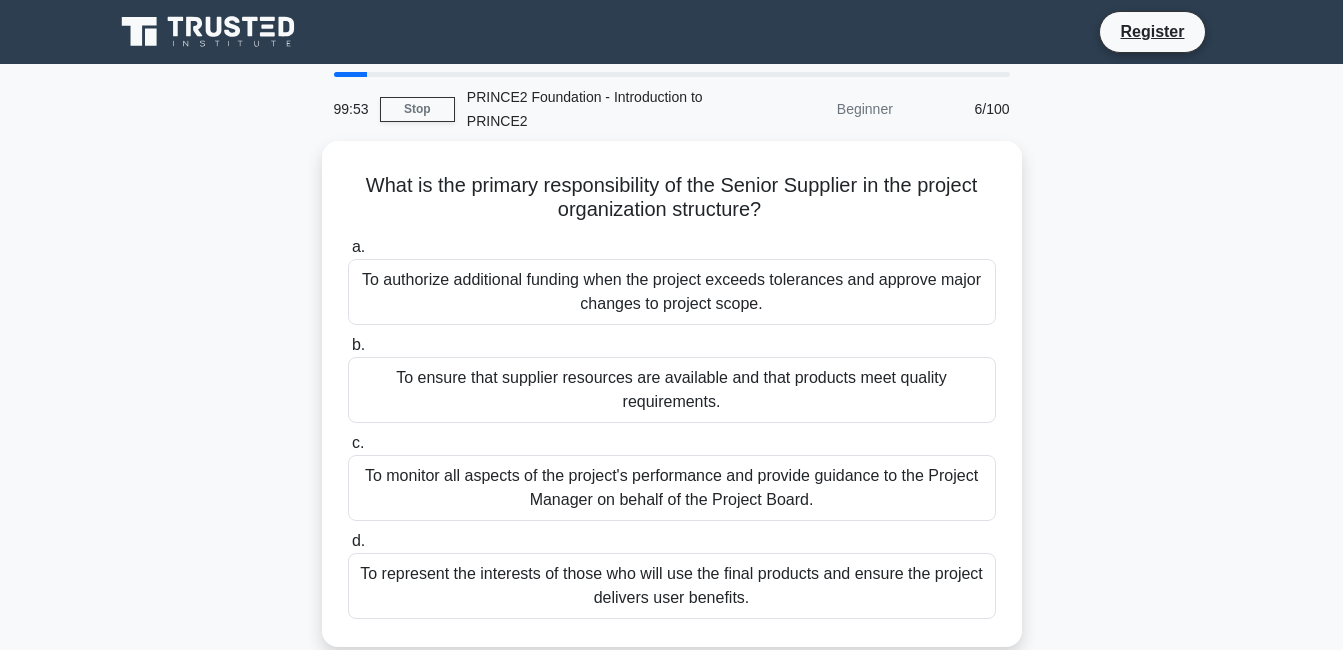 click on "b.
To ensure that supplier resources are available and that products meet quality requirements." at bounding box center (672, 378) 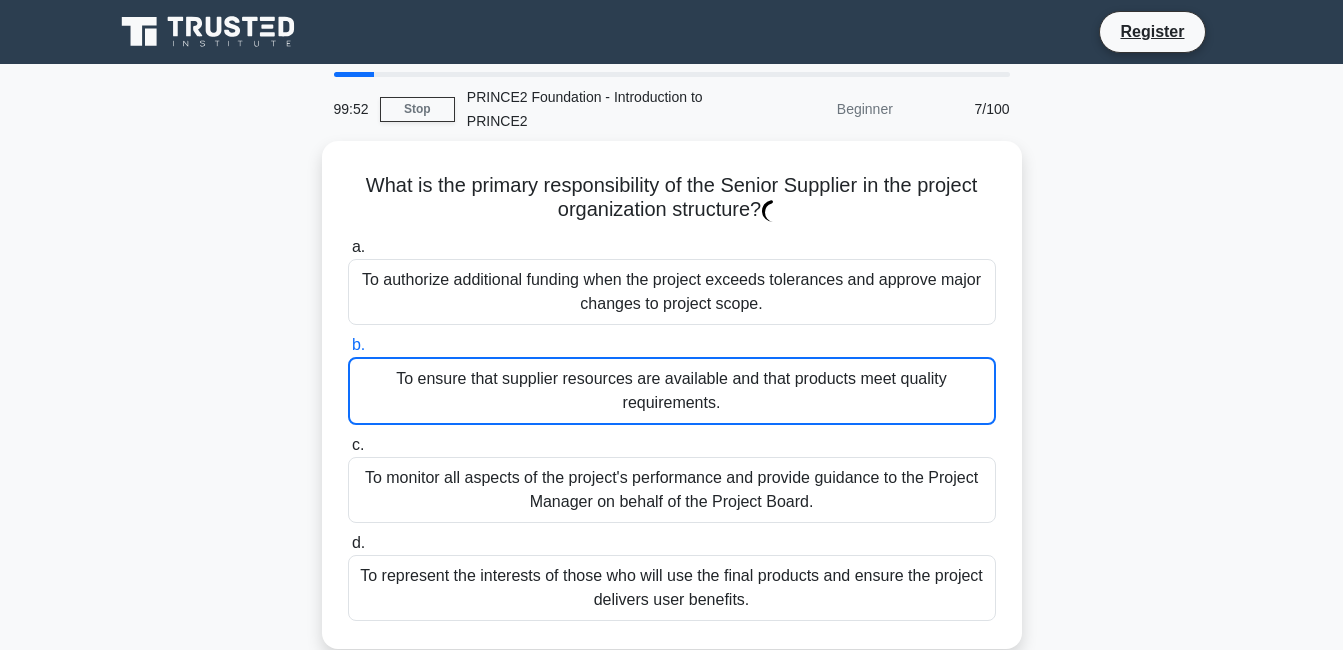 click on "To ensure that supplier resources are available and that products meet quality requirements." at bounding box center (672, 391) 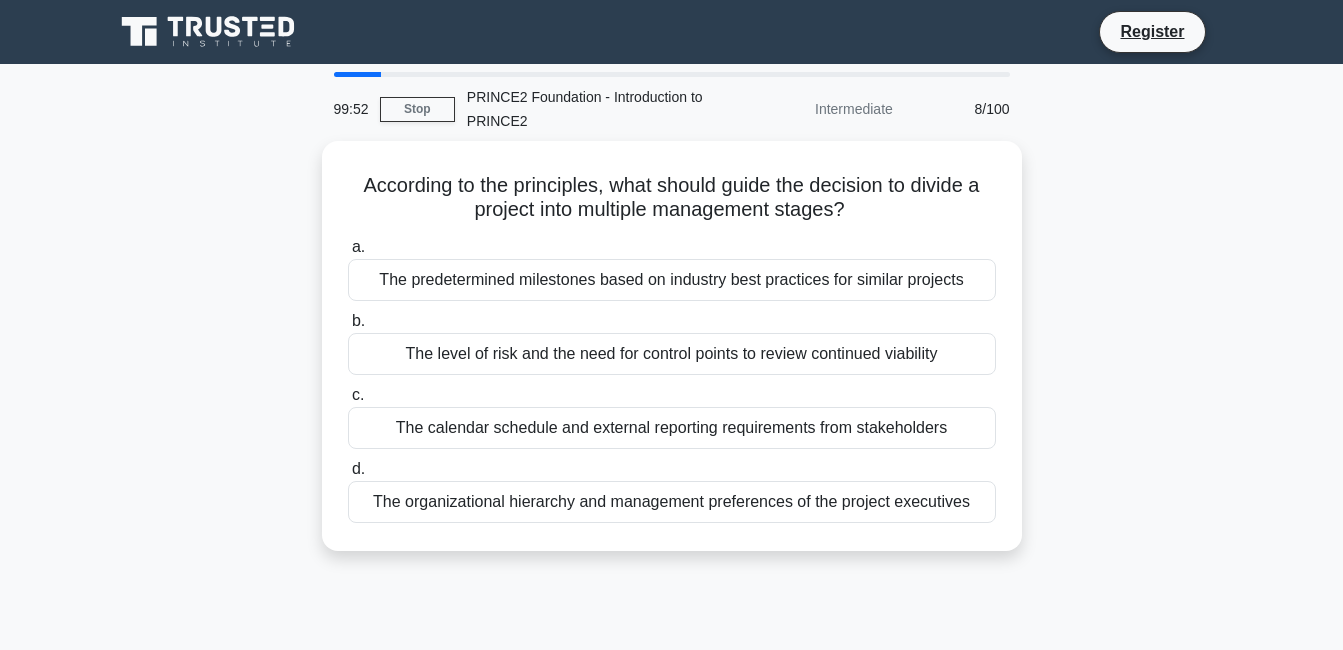 click on "b.
The level of risk and the need for control points to review continued viability" at bounding box center [672, 342] 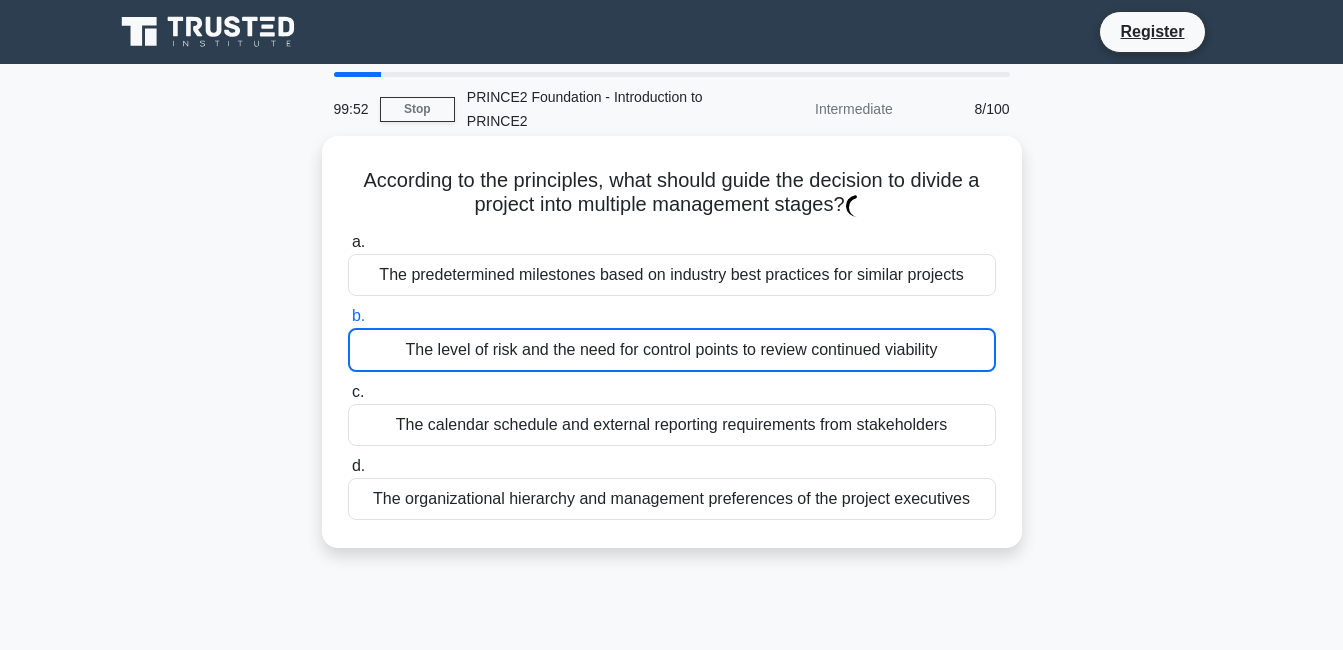 click on "b.
The level of risk and the need for control points to review continued viability" at bounding box center [672, 338] 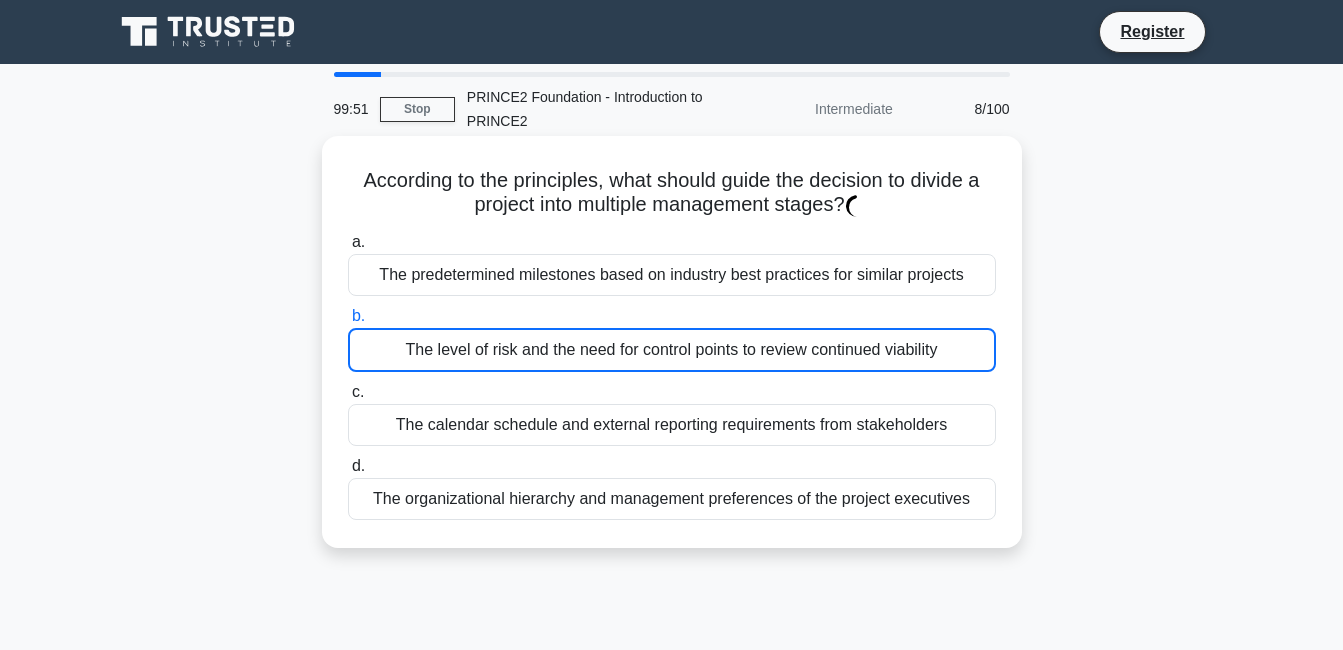 click on "The predetermined milestones based on industry best practices for similar projects" at bounding box center [672, 275] 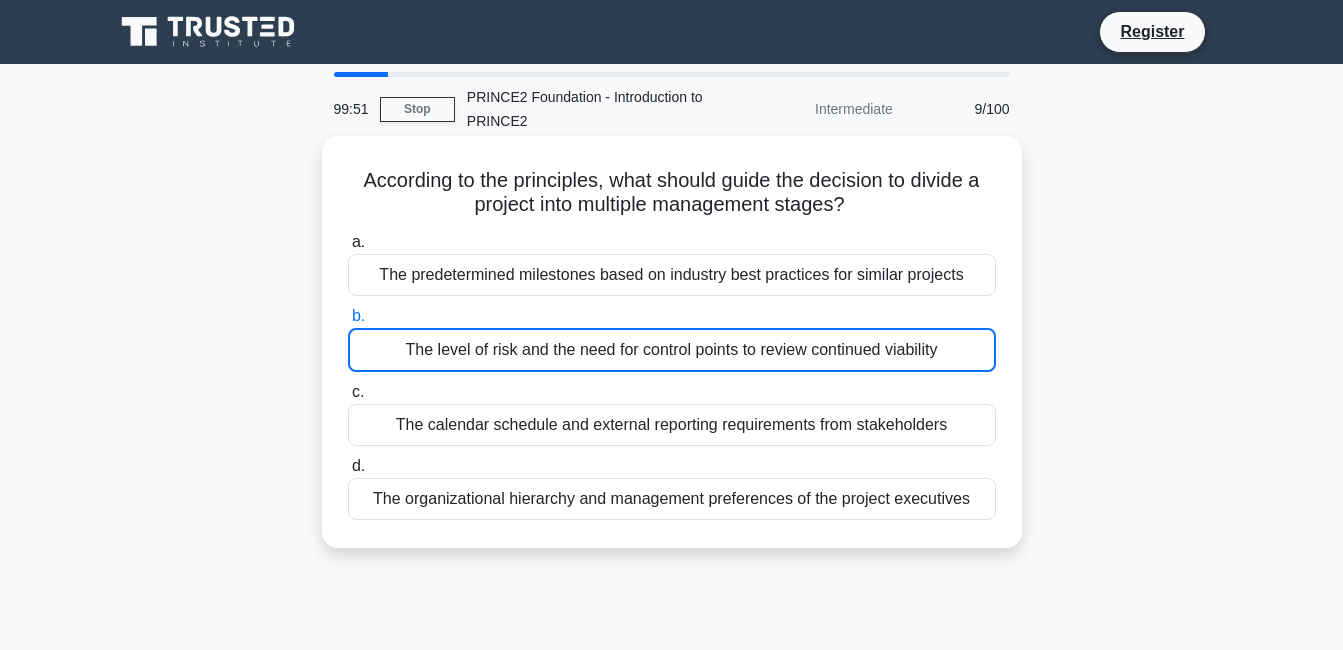 drag, startPoint x: 620, startPoint y: 294, endPoint x: 616, endPoint y: 381, distance: 87.0919 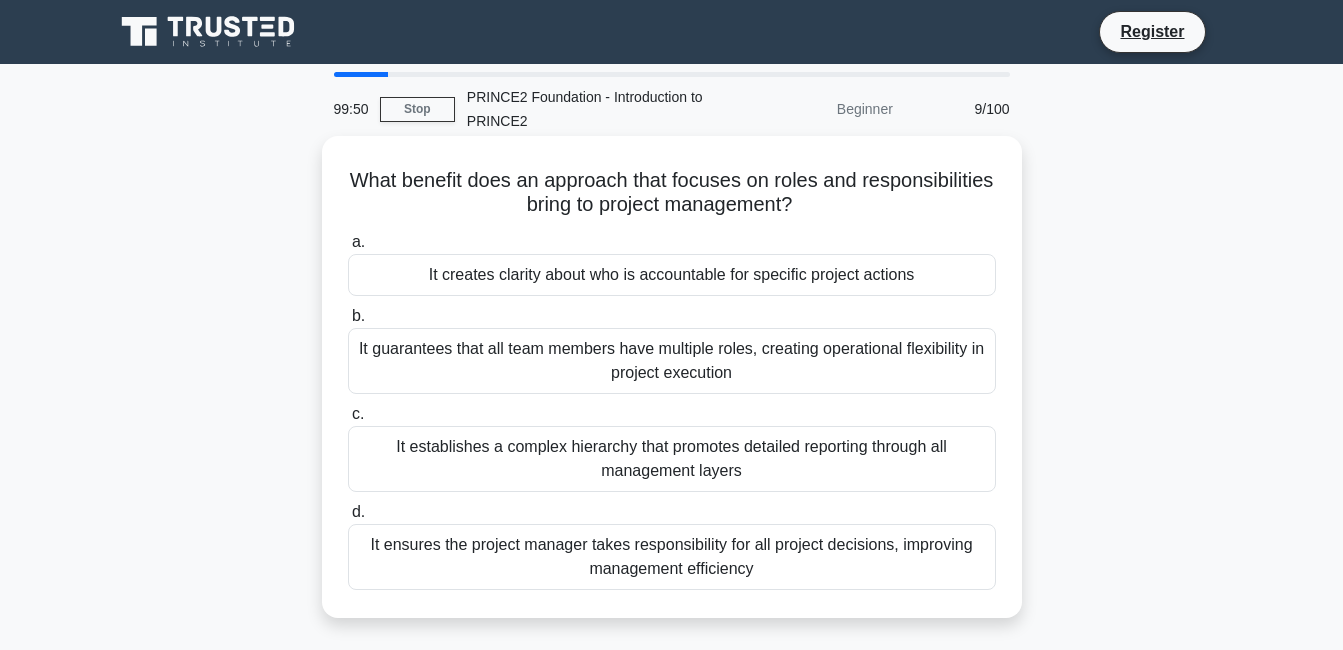 click on "It guarantees that all team members have multiple roles, creating operational flexibility in project execution" at bounding box center [672, 361] 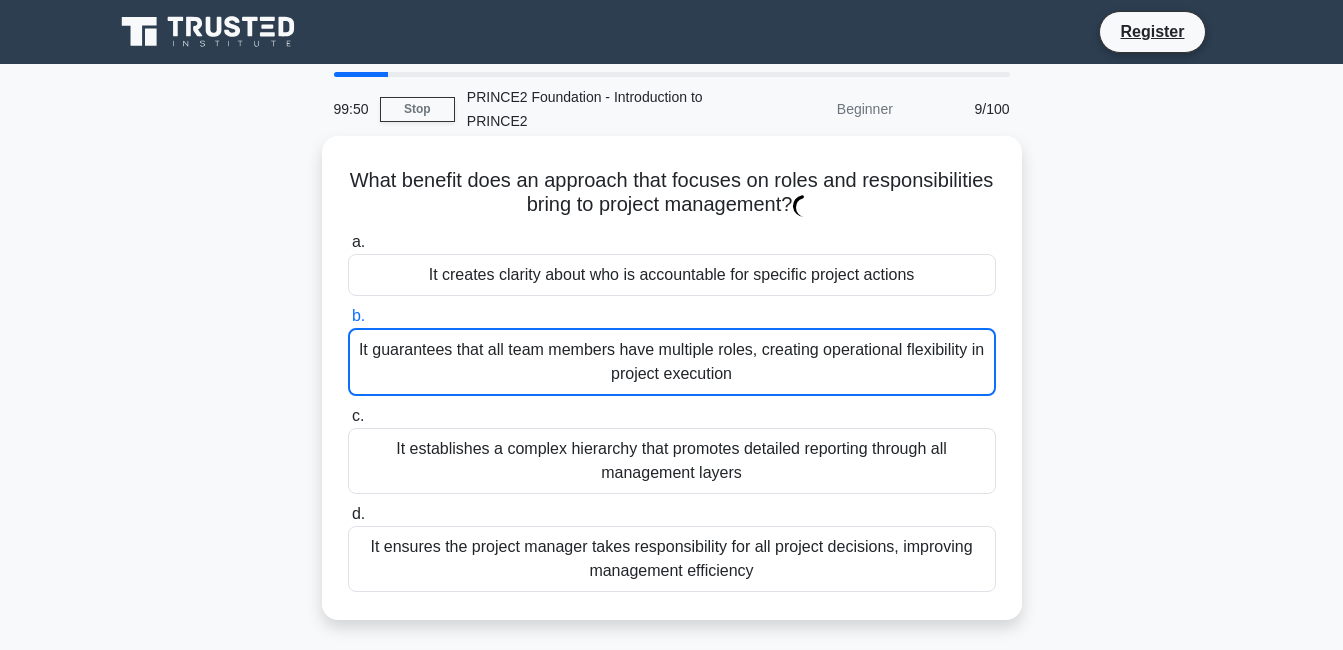 click on "It guarantees that all team members have multiple roles, creating operational flexibility in project execution" at bounding box center [672, 362] 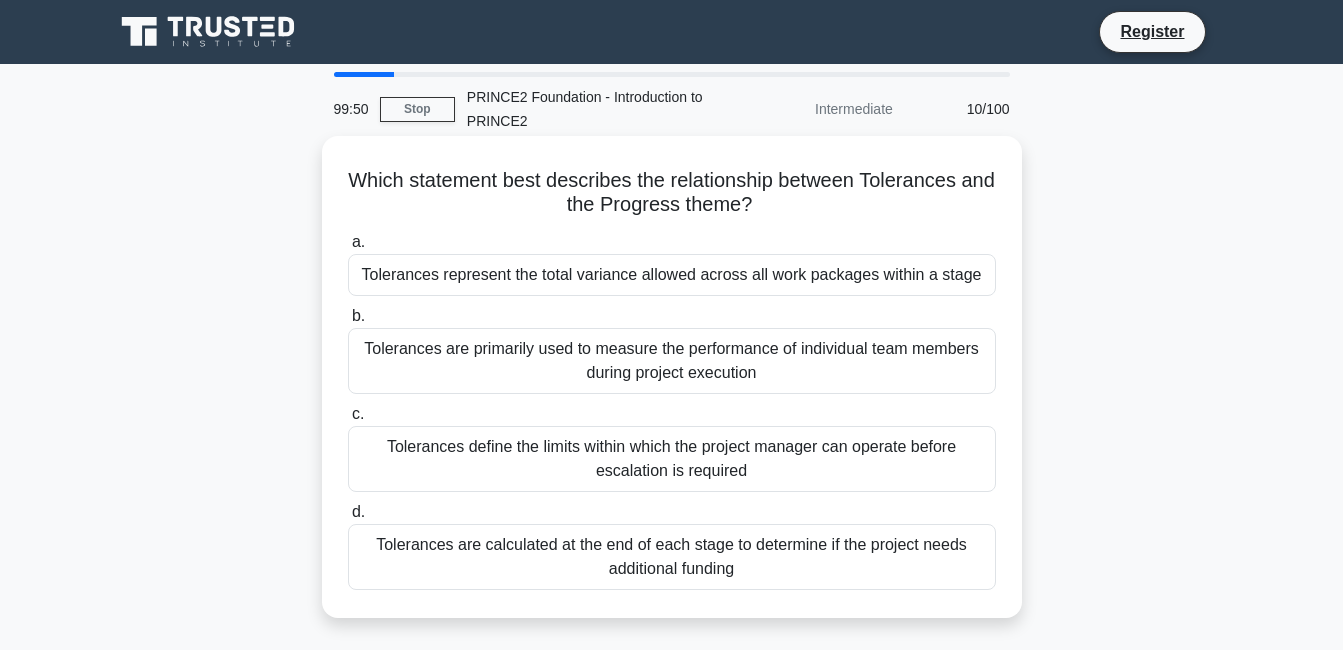 click on "Tolerances define the limits within which the project manager can operate before escalation is required" at bounding box center (672, 459) 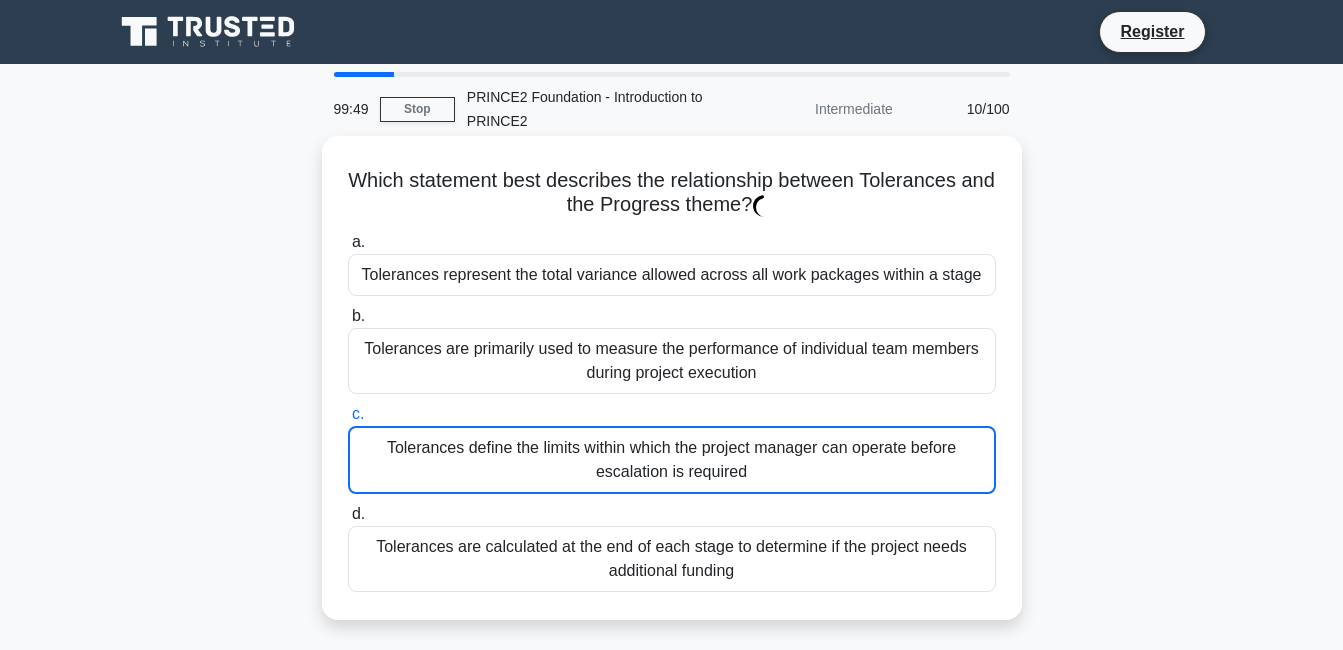 click on "Tolerances define the limits within which the project manager can operate before escalation is required" at bounding box center (672, 460) 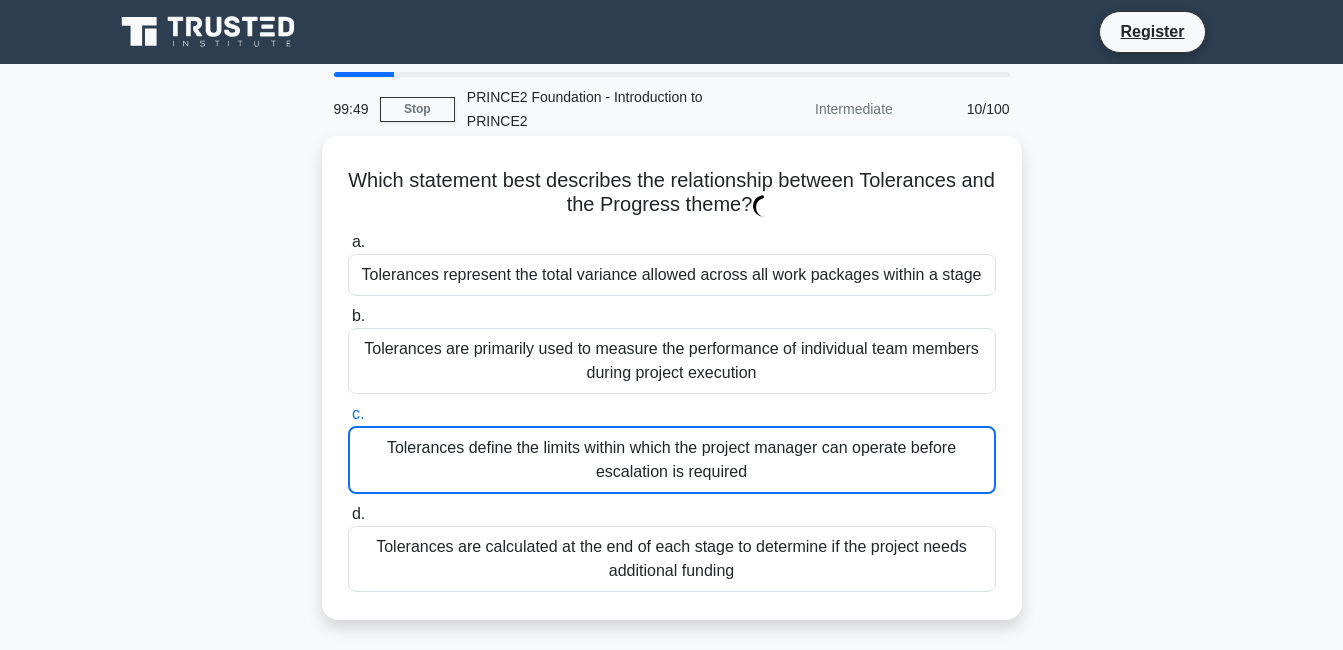 click on "c.
Tolerances define the limits within which the project manager can operate before escalation is required" at bounding box center [348, 414] 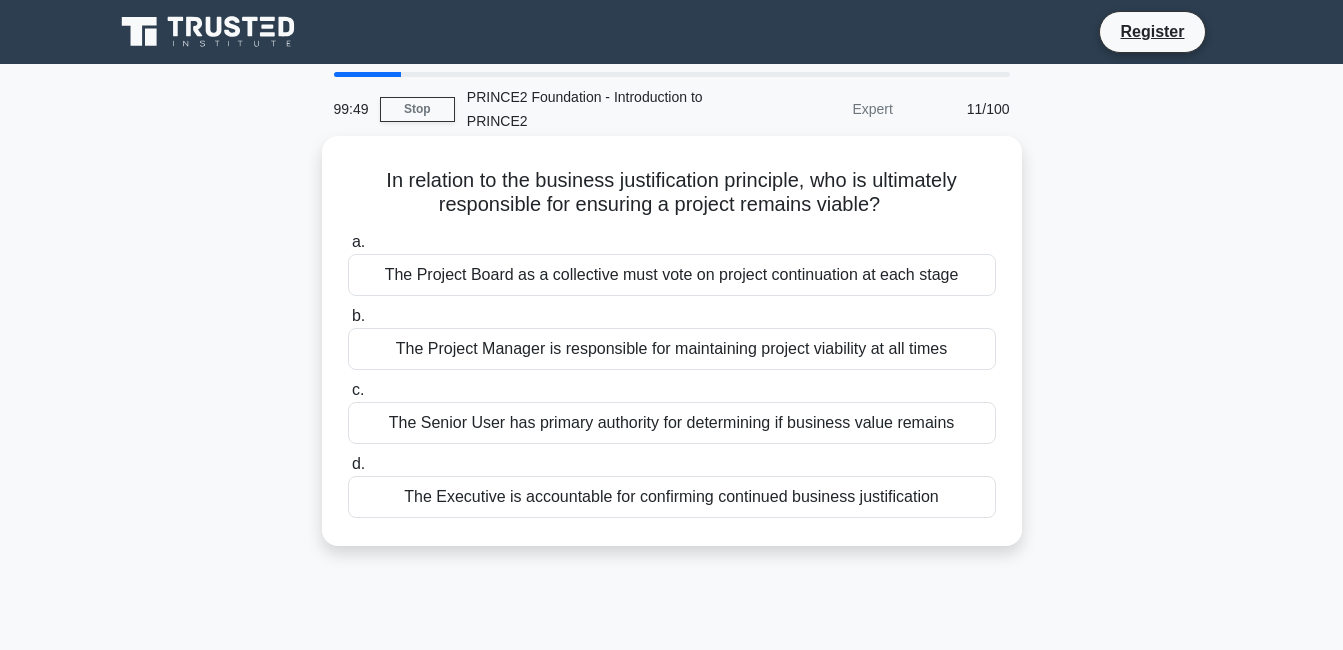 click on "a.
The Project Board as a collective must vote on project continuation at each stage
b.
The Project Manager is responsible for maintaining project viability at all times
c. d." at bounding box center (672, 374) 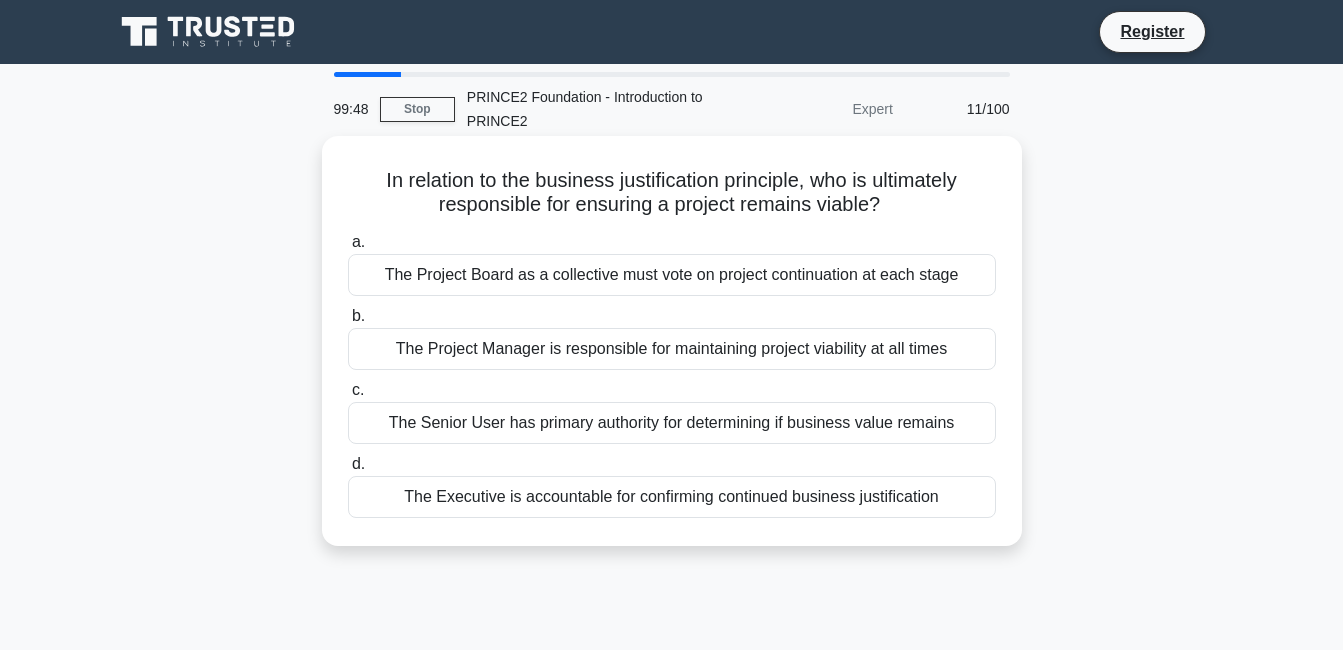 click on "The Project Manager is responsible for maintaining project viability at all times" at bounding box center [672, 349] 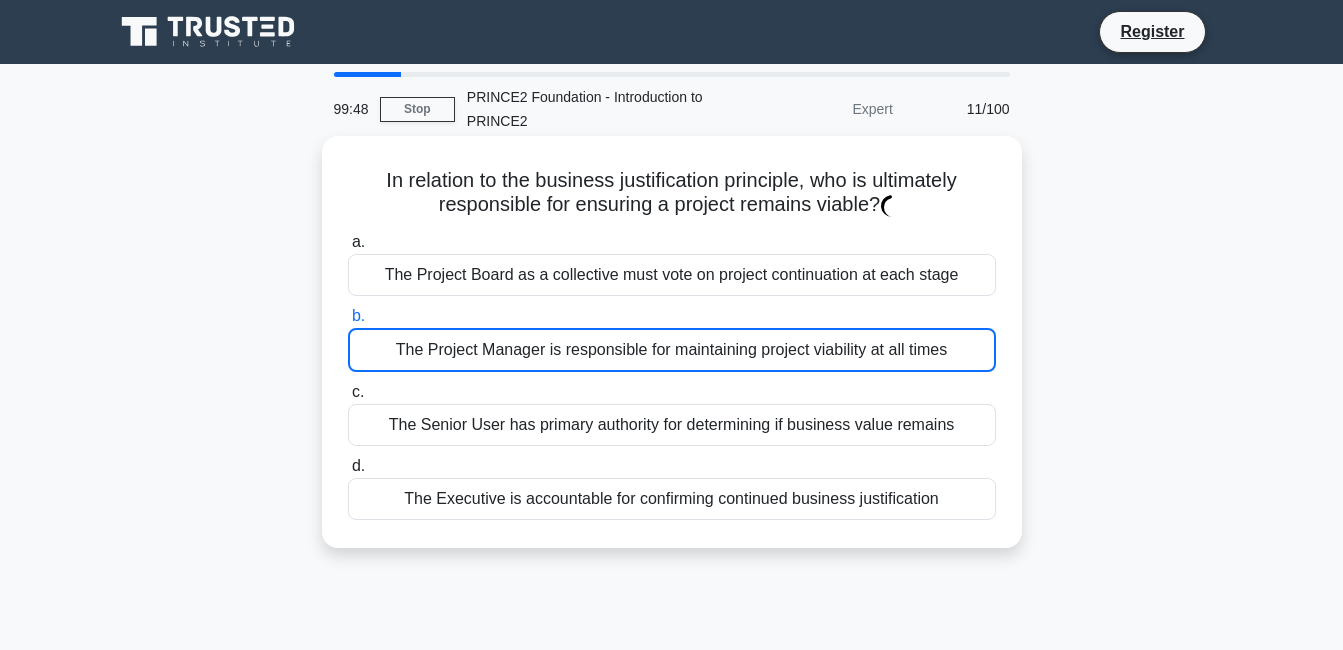 click on "The Project Manager is responsible for maintaining project viability at all times" at bounding box center (672, 350) 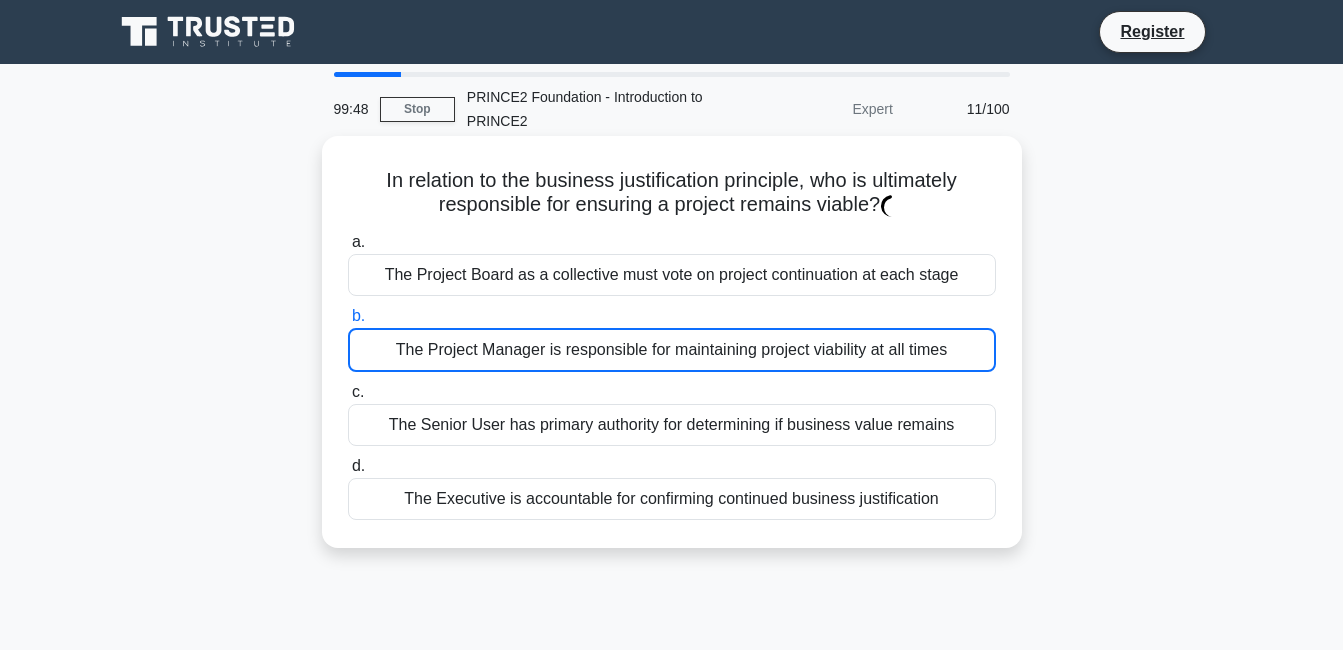 click on "b.
The Project Manager is responsible for maintaining project viability at all times" at bounding box center (348, 316) 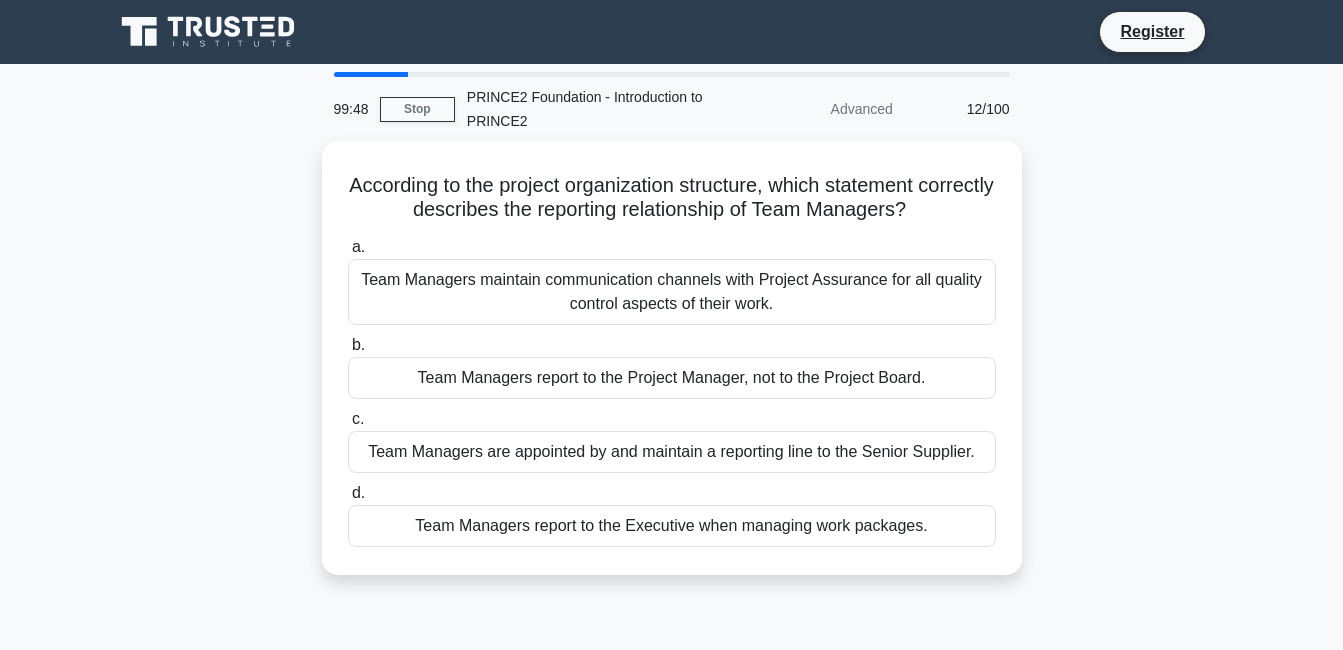 drag, startPoint x: 606, startPoint y: 354, endPoint x: 606, endPoint y: 367, distance: 13 